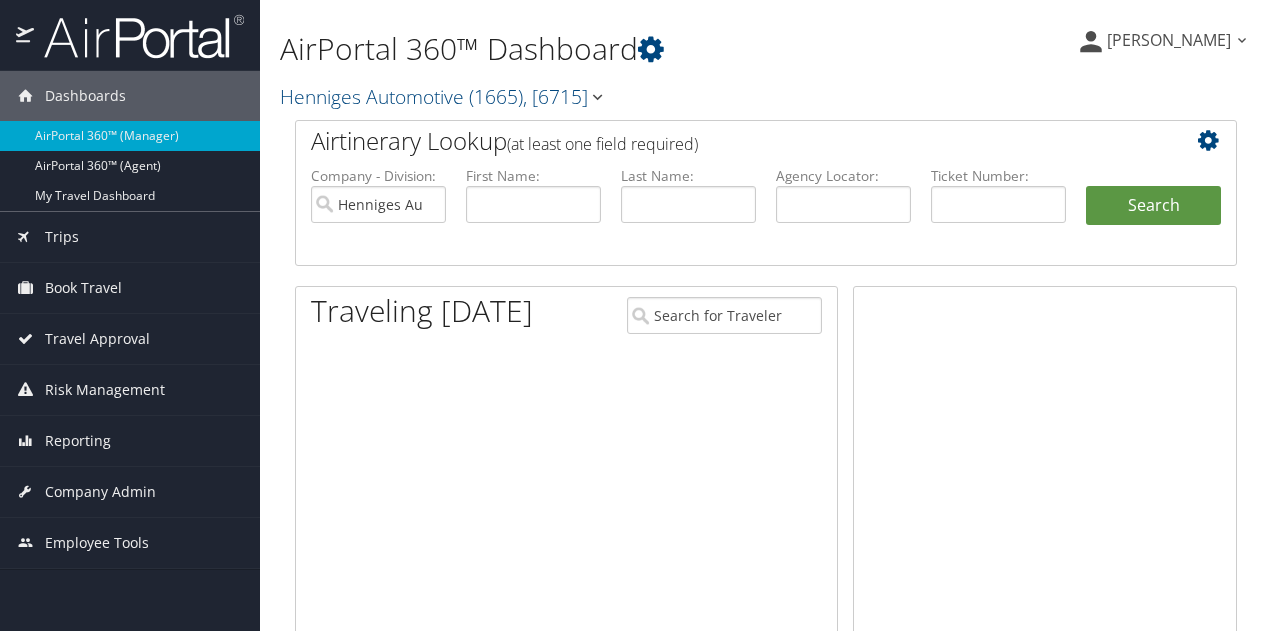 scroll, scrollTop: 0, scrollLeft: 0, axis: both 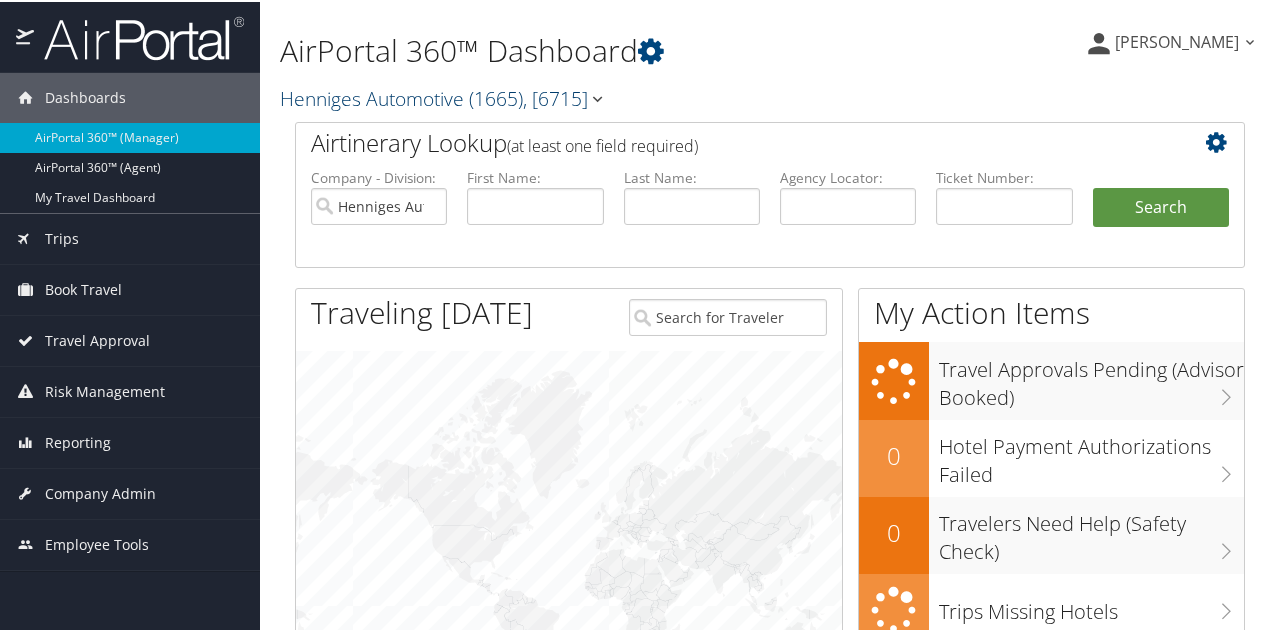 click on "Henniges Automotive   ( 1665 )  , [ 6715 ]" at bounding box center [443, 96] 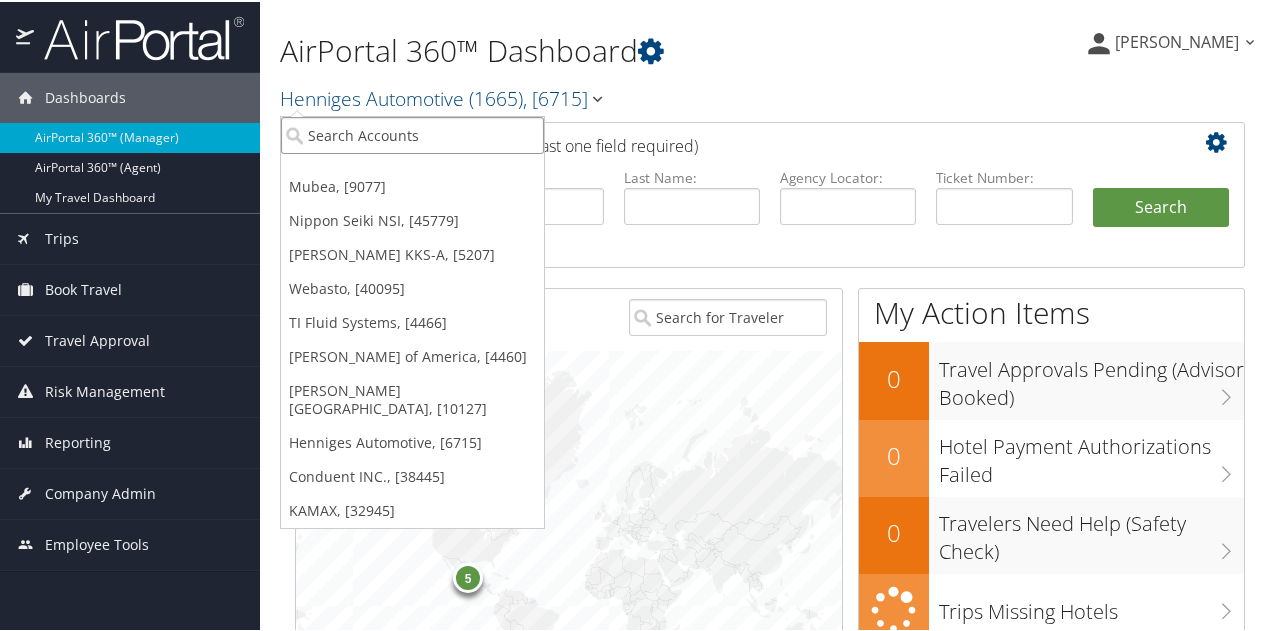 click at bounding box center (412, 133) 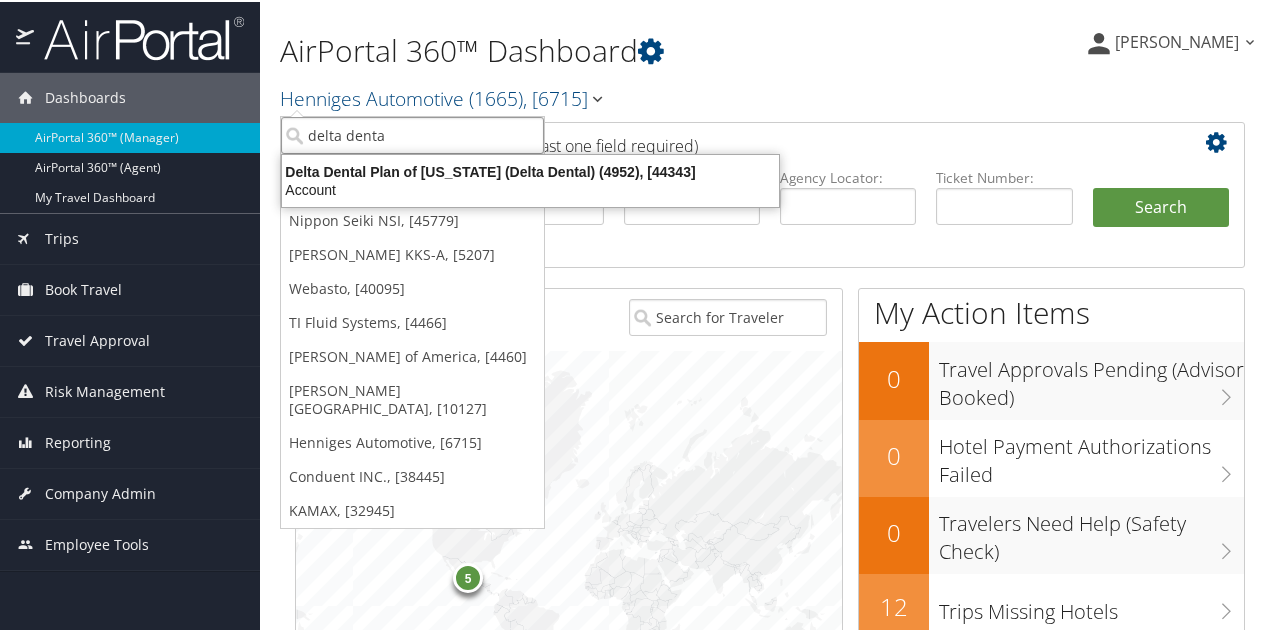 type on "delta dental" 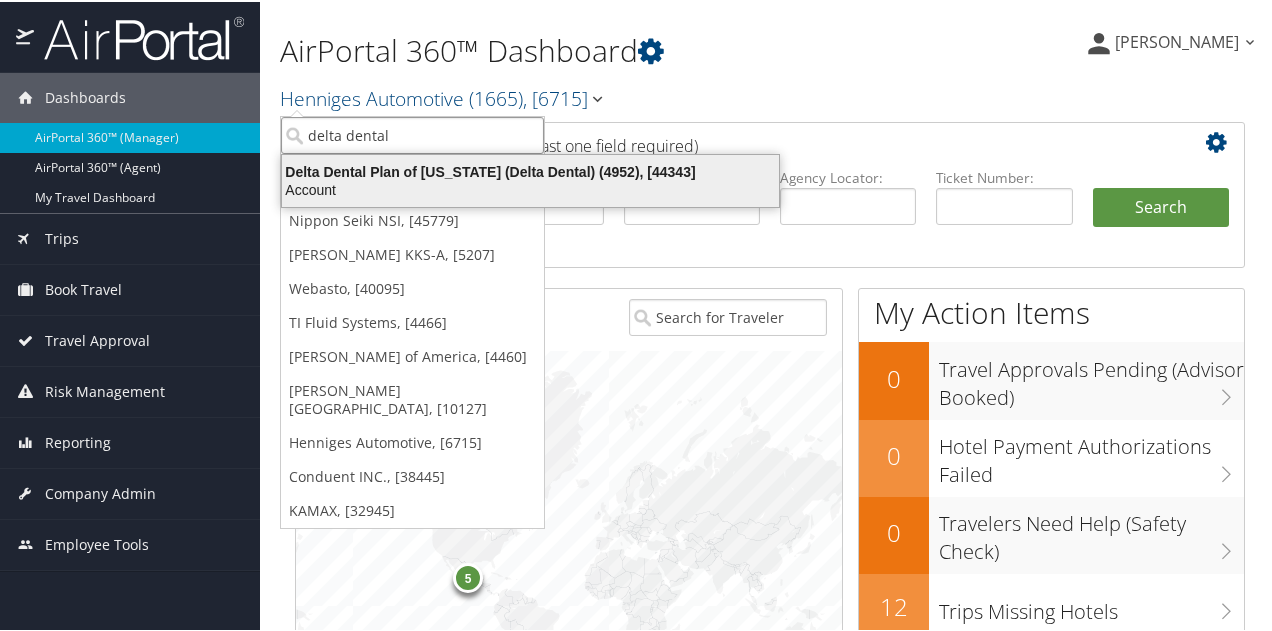click on "Delta Dental Plan of [US_STATE] (Delta Dental) (4952), [44343]" at bounding box center (530, 170) 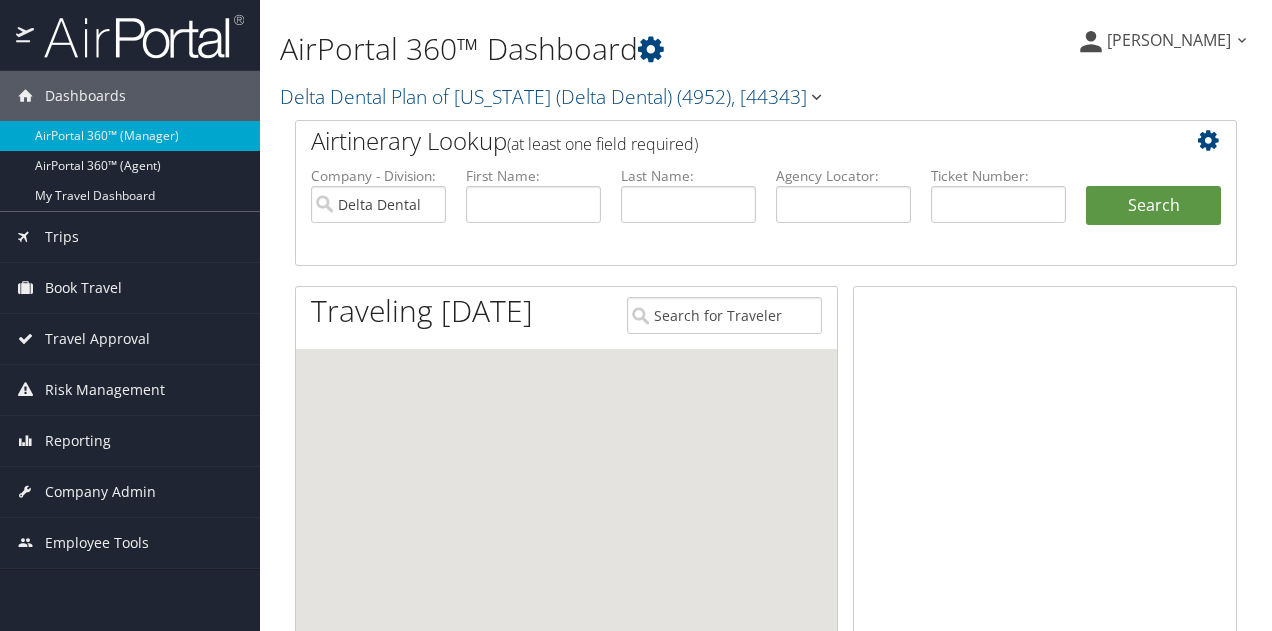 scroll, scrollTop: 0, scrollLeft: 0, axis: both 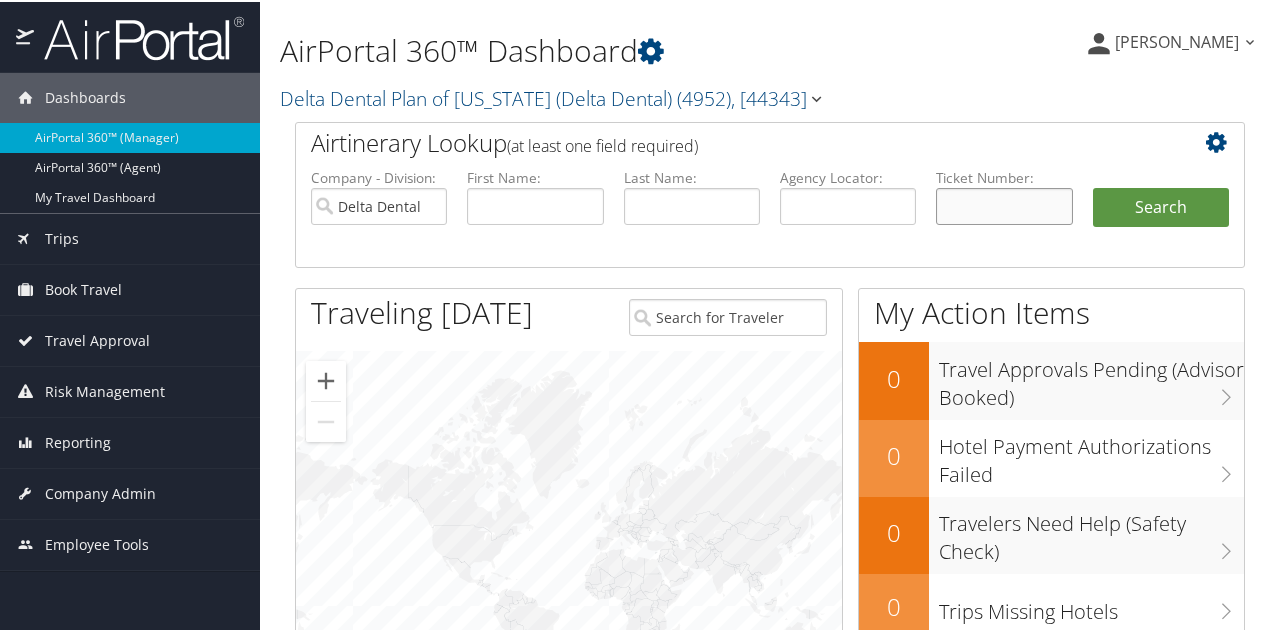 click at bounding box center (1004, 204) 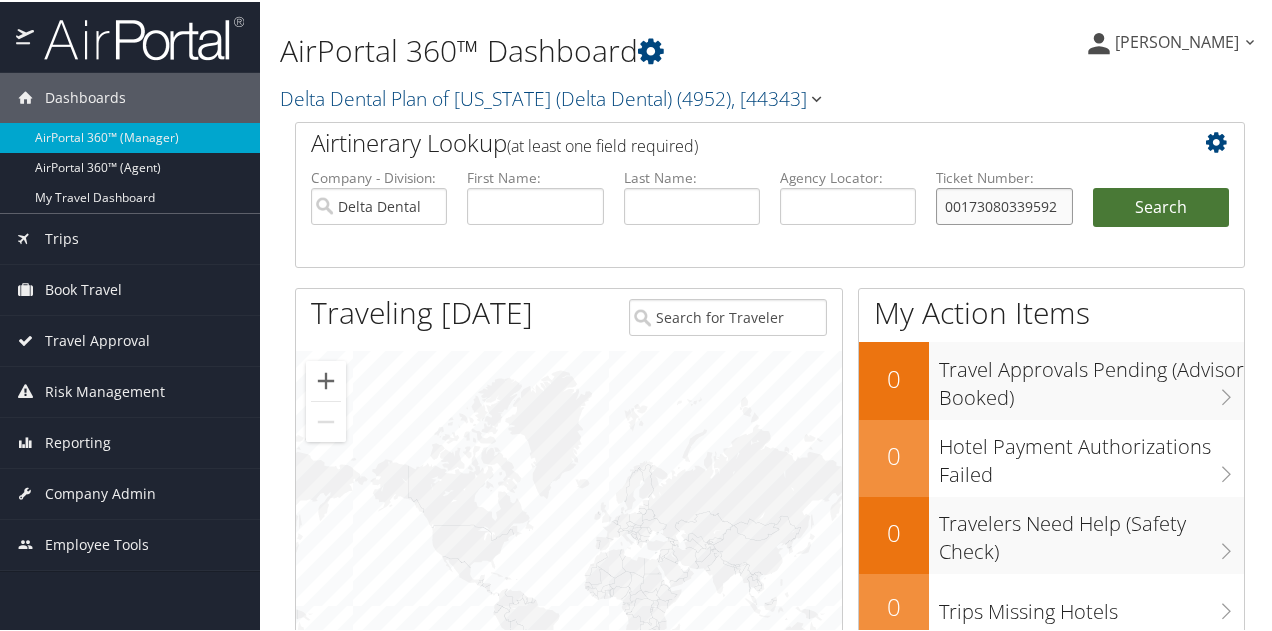 type on "00173080339592" 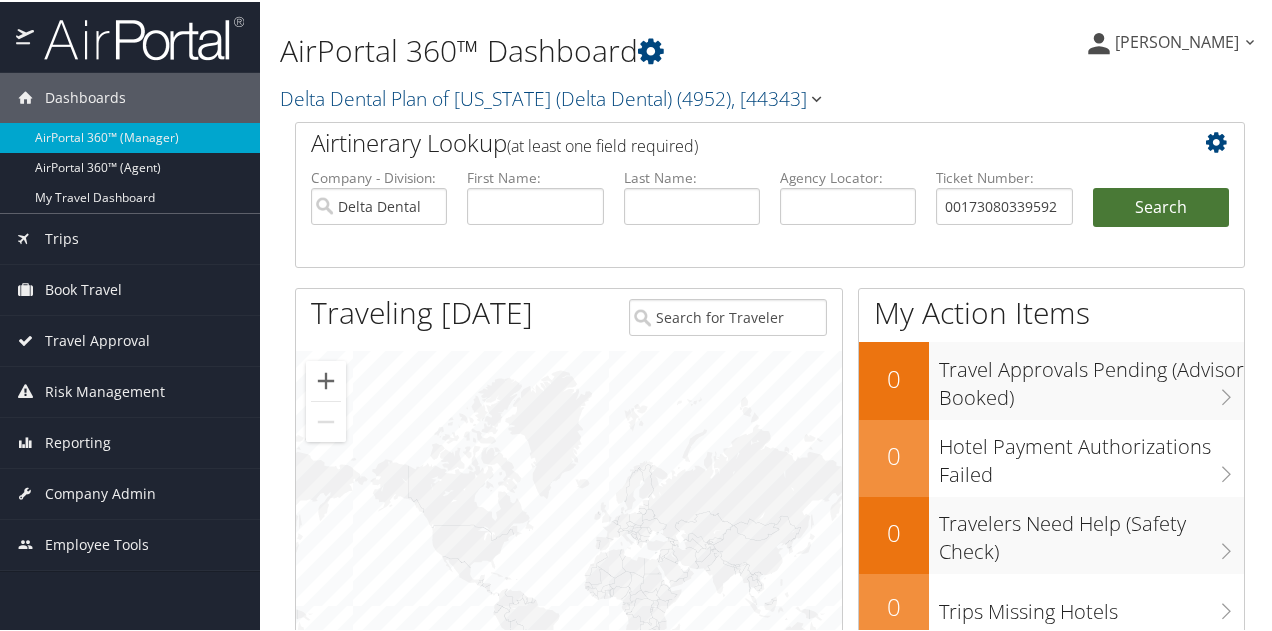 click on "Search" at bounding box center [1161, 206] 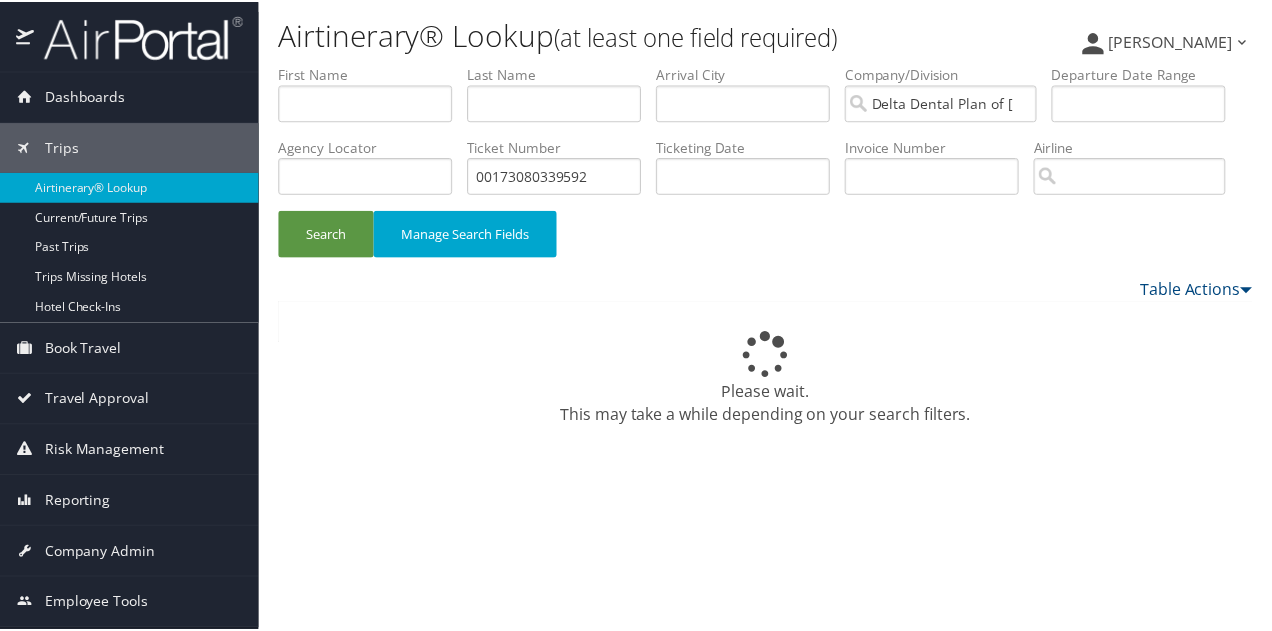 scroll, scrollTop: 0, scrollLeft: 0, axis: both 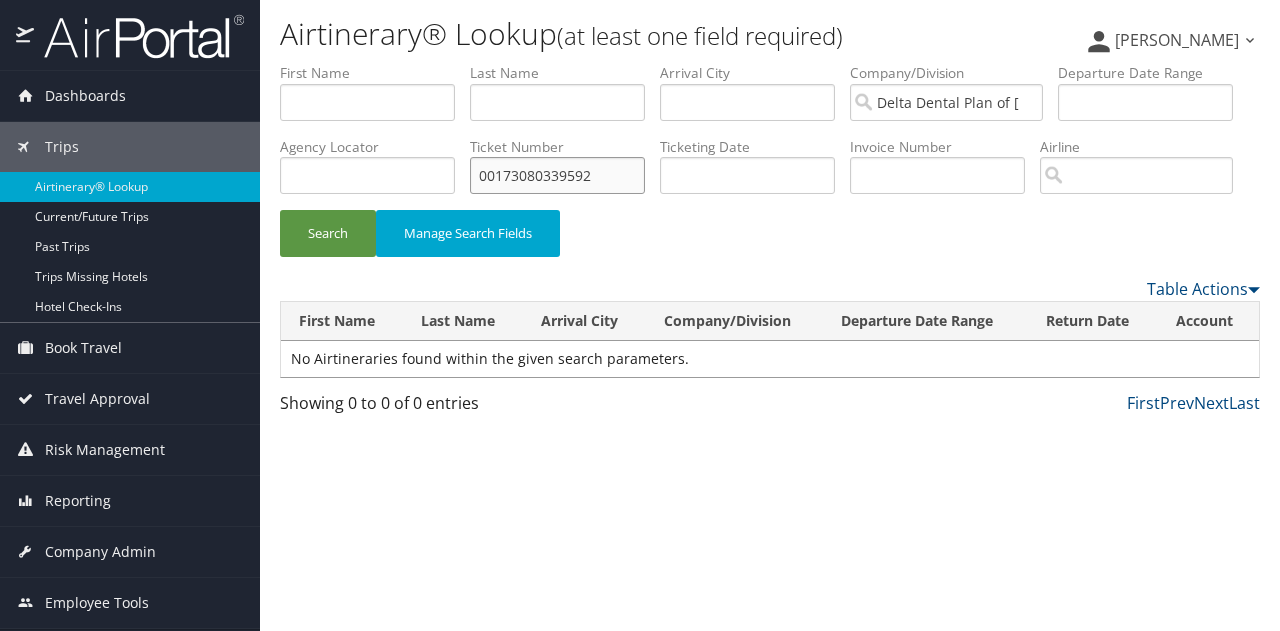 click on "00173080339592" at bounding box center [557, 175] 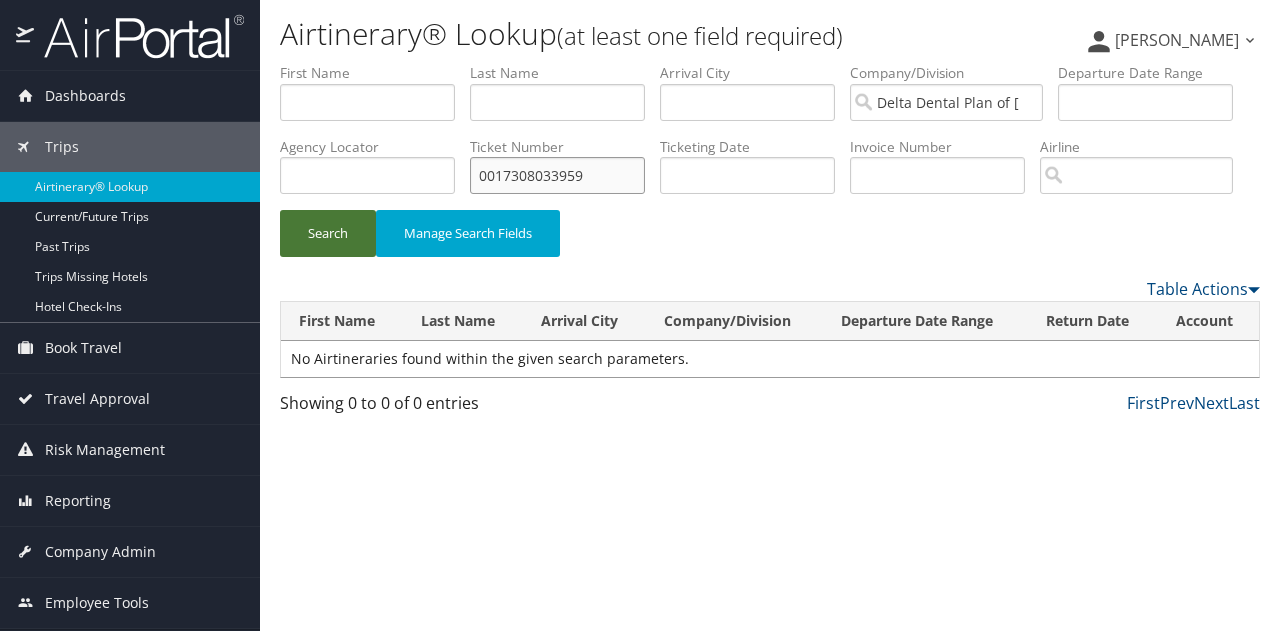 type on "0017308033959" 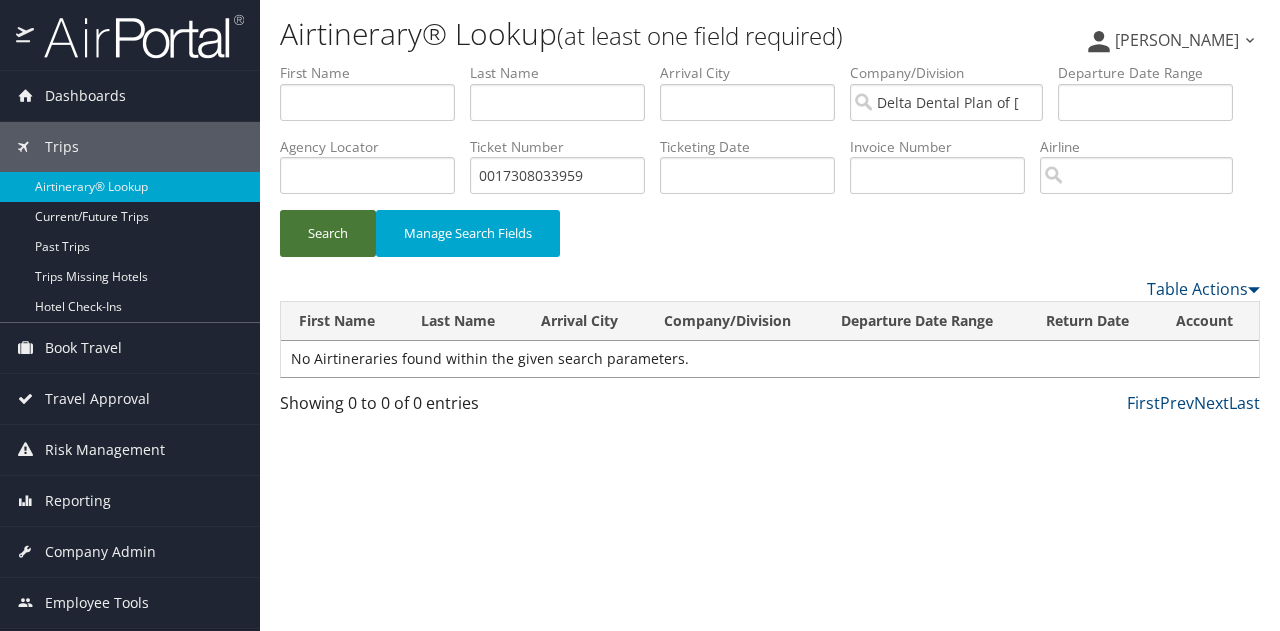 click on "Search" at bounding box center (328, 233) 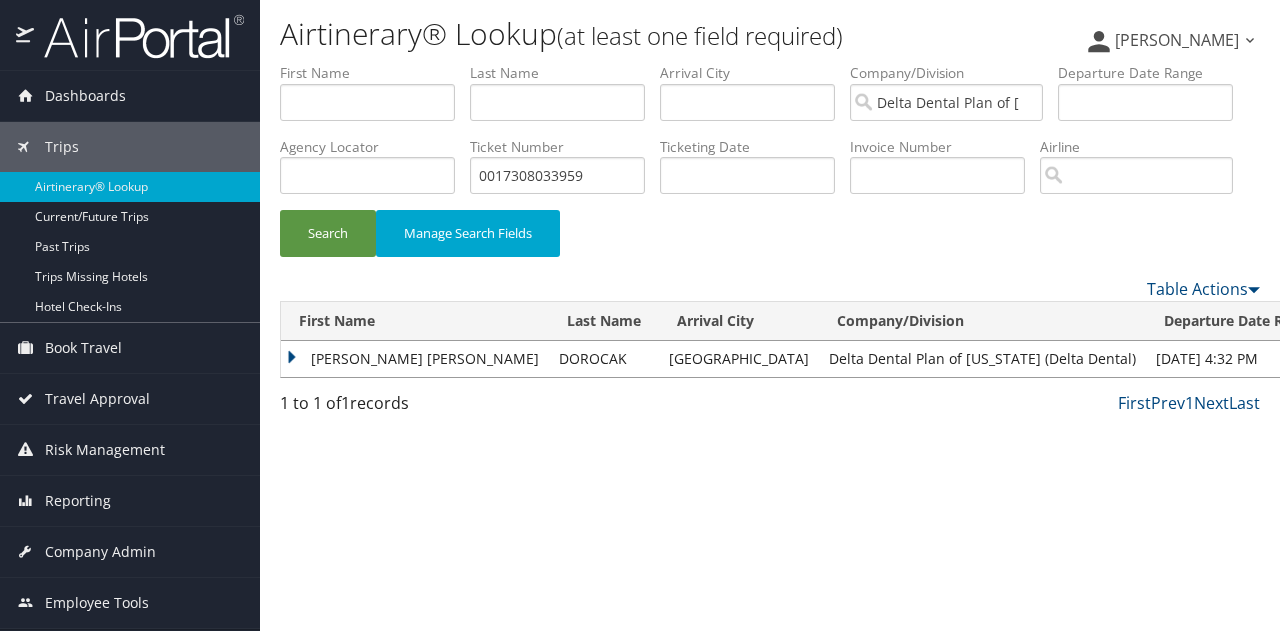 click on "CATHERINE MARIE" at bounding box center [415, 359] 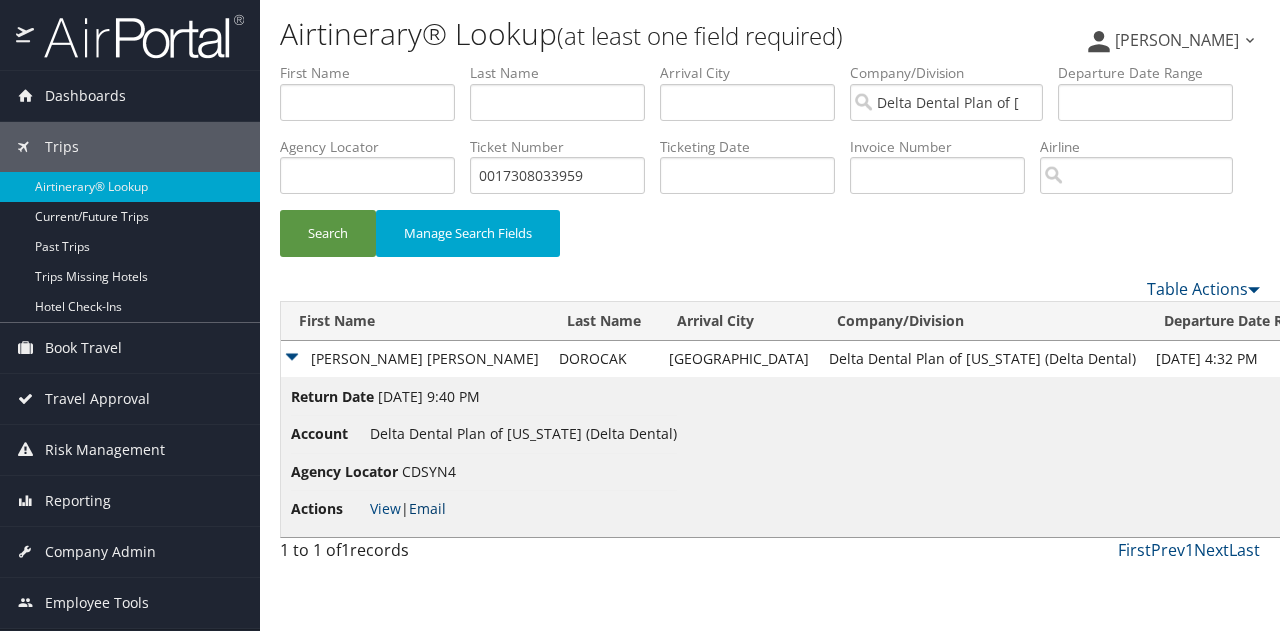 click on "Email" at bounding box center [427, 508] 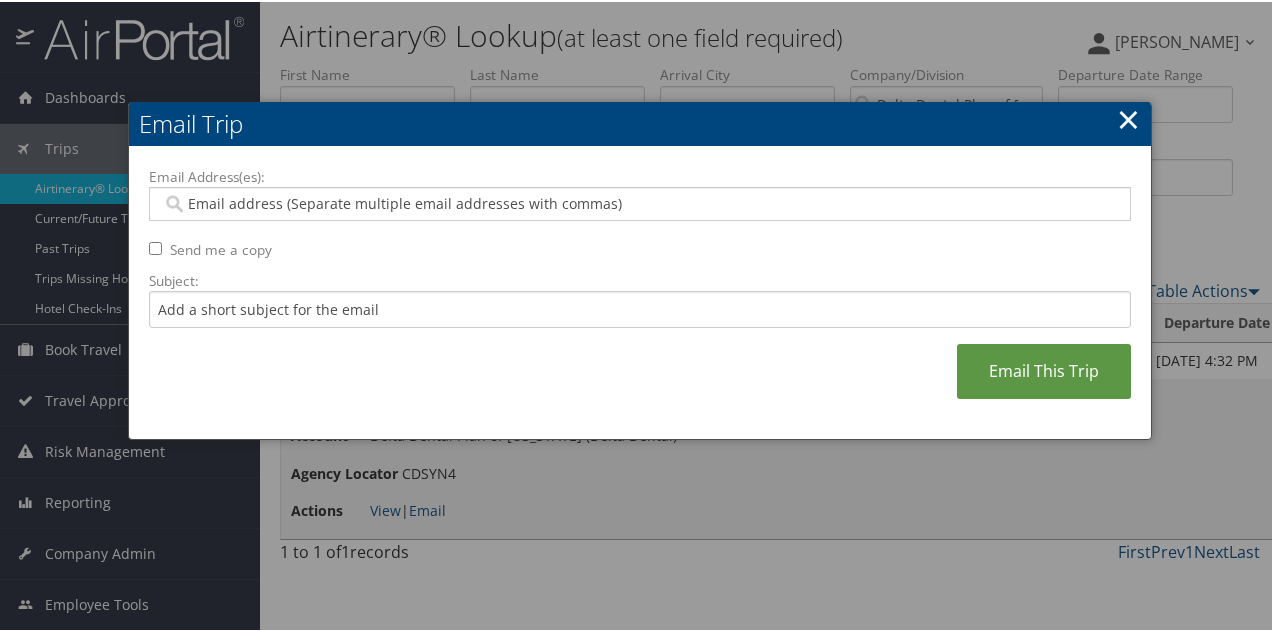 click on "Email Address(es):" at bounding box center [640, 202] 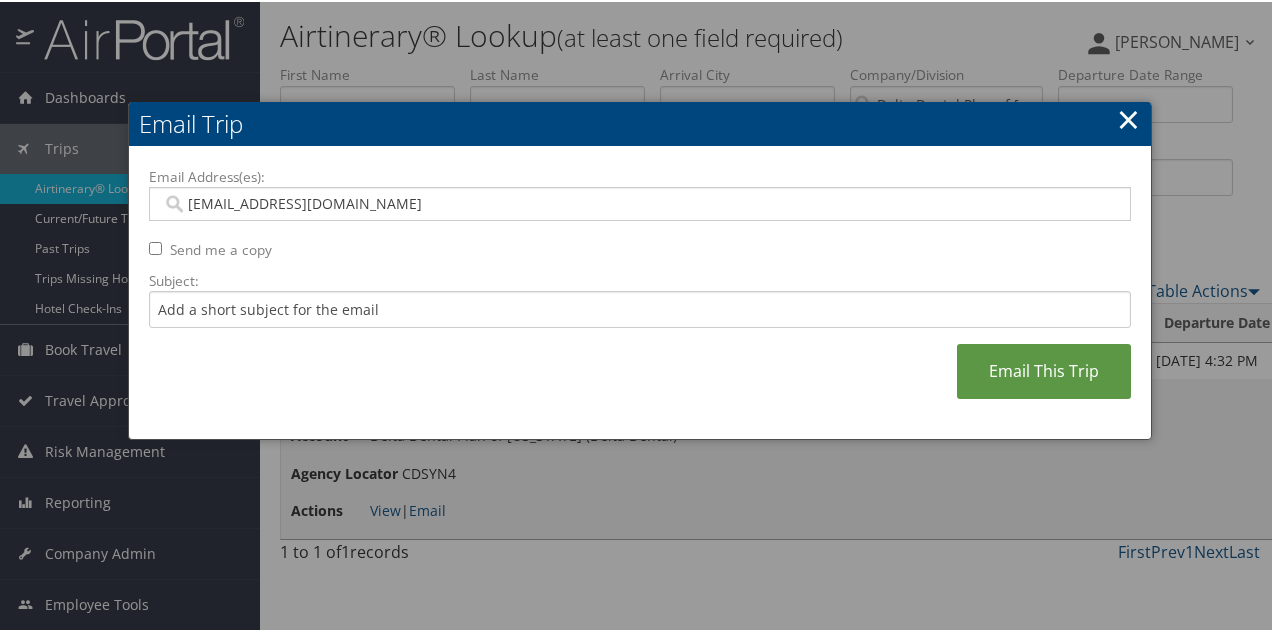 type on "ldavis2@deltadentalmi.com" 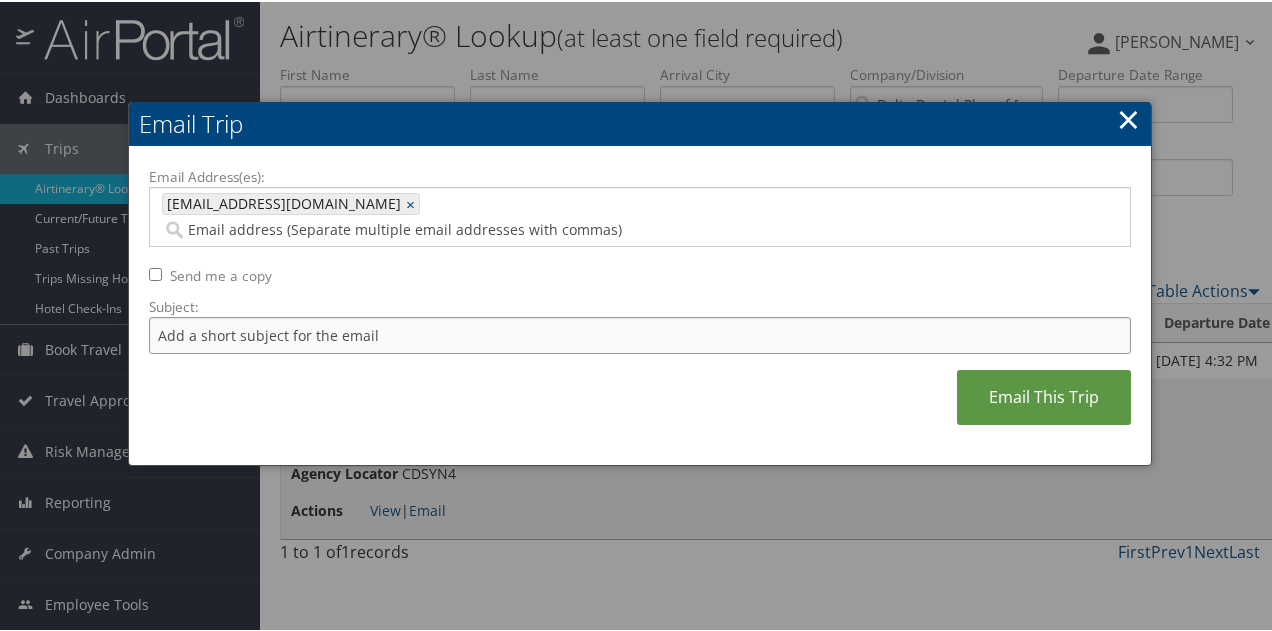 click on "Subject:" at bounding box center (640, 333) 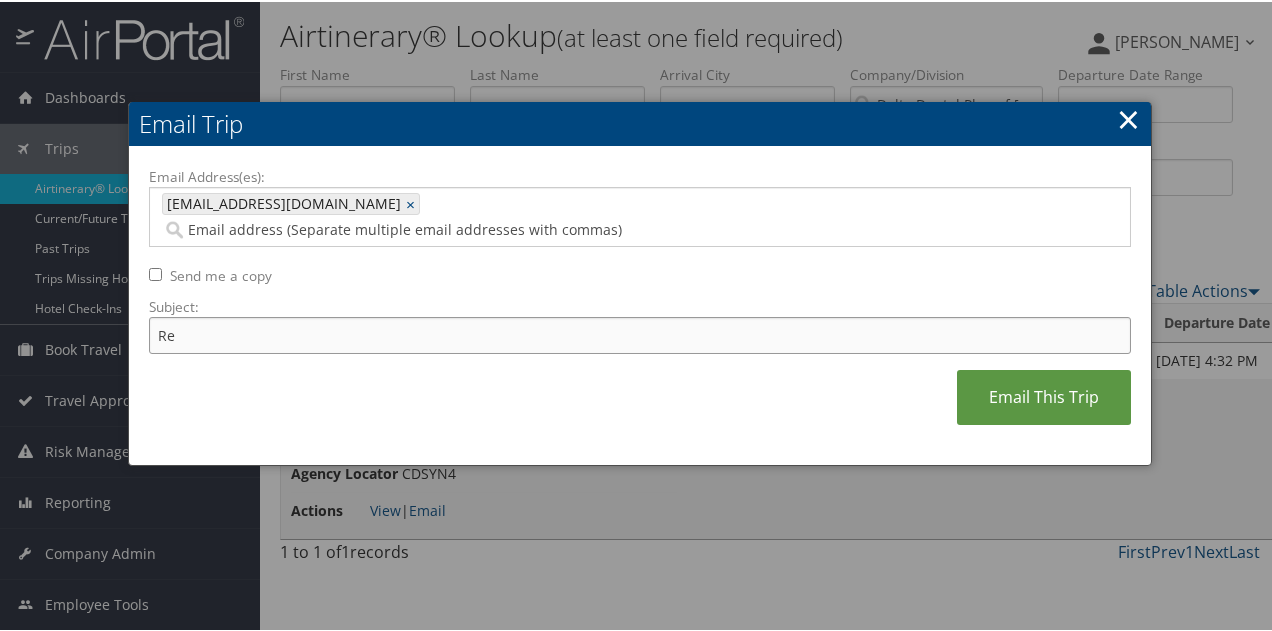 type on "Requested itinerary" 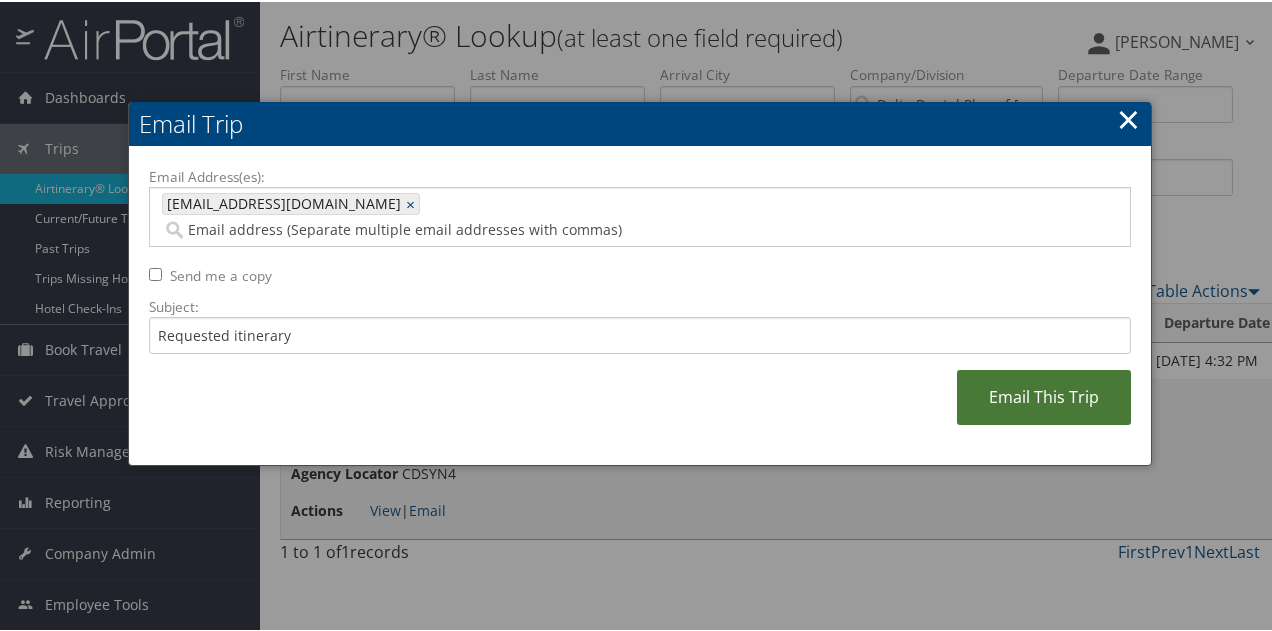 click on "Email This Trip" at bounding box center (1044, 395) 